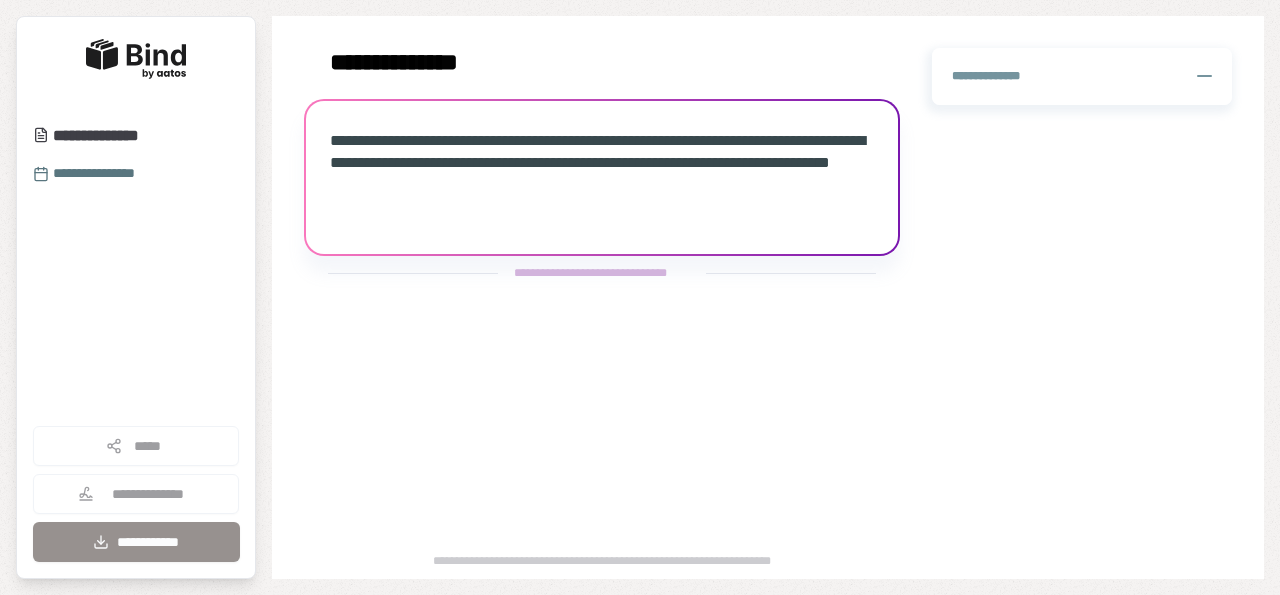 scroll, scrollTop: 0, scrollLeft: 0, axis: both 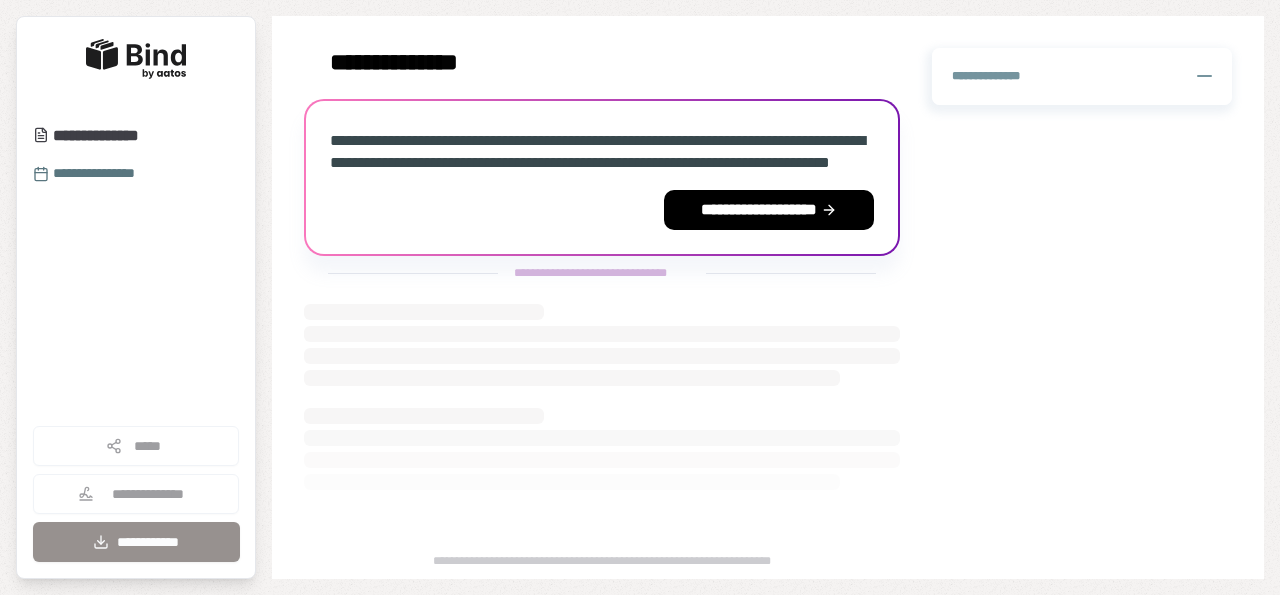 click on "**********" at bounding box center (597, 151) 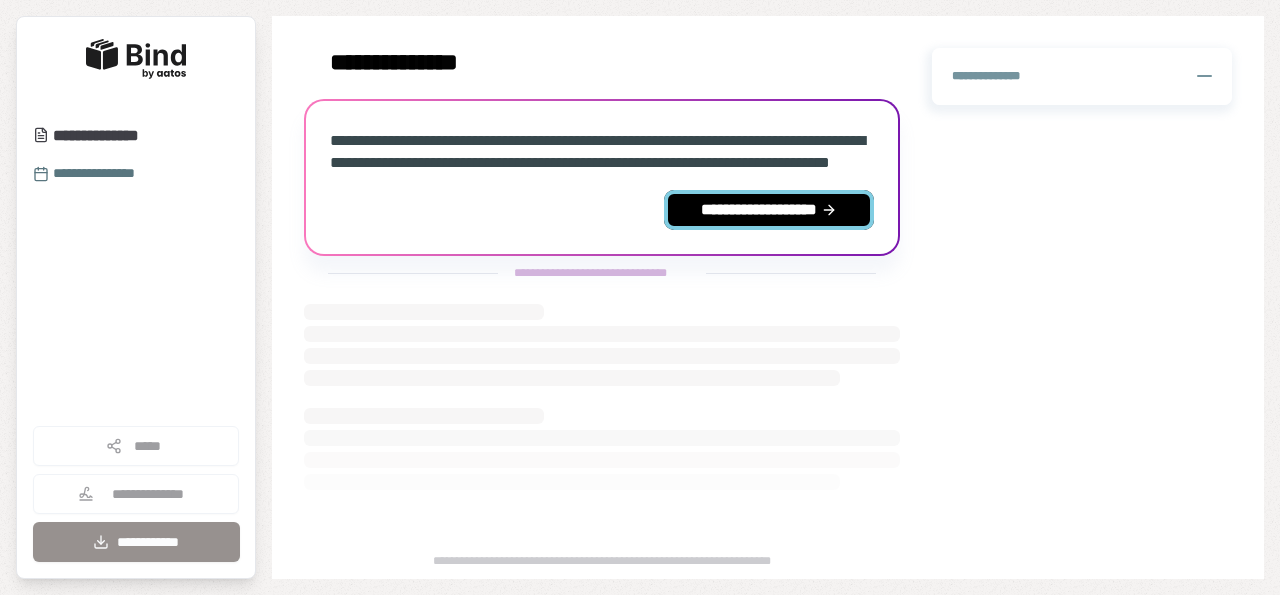 click on "**********" at bounding box center (769, 210) 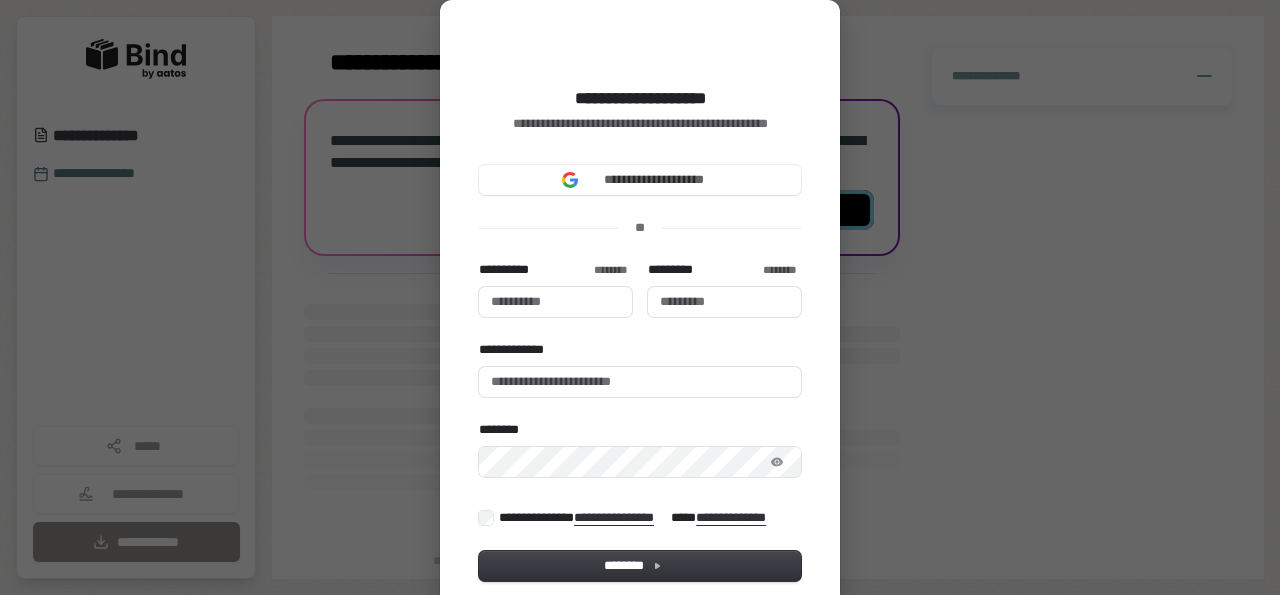 type 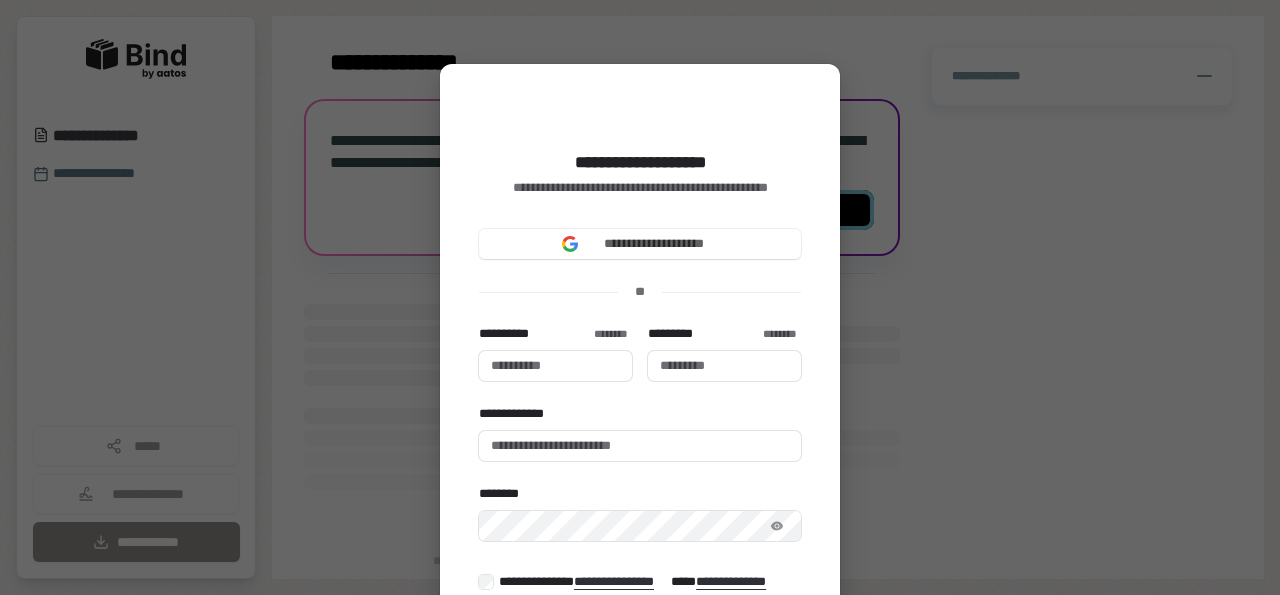 type 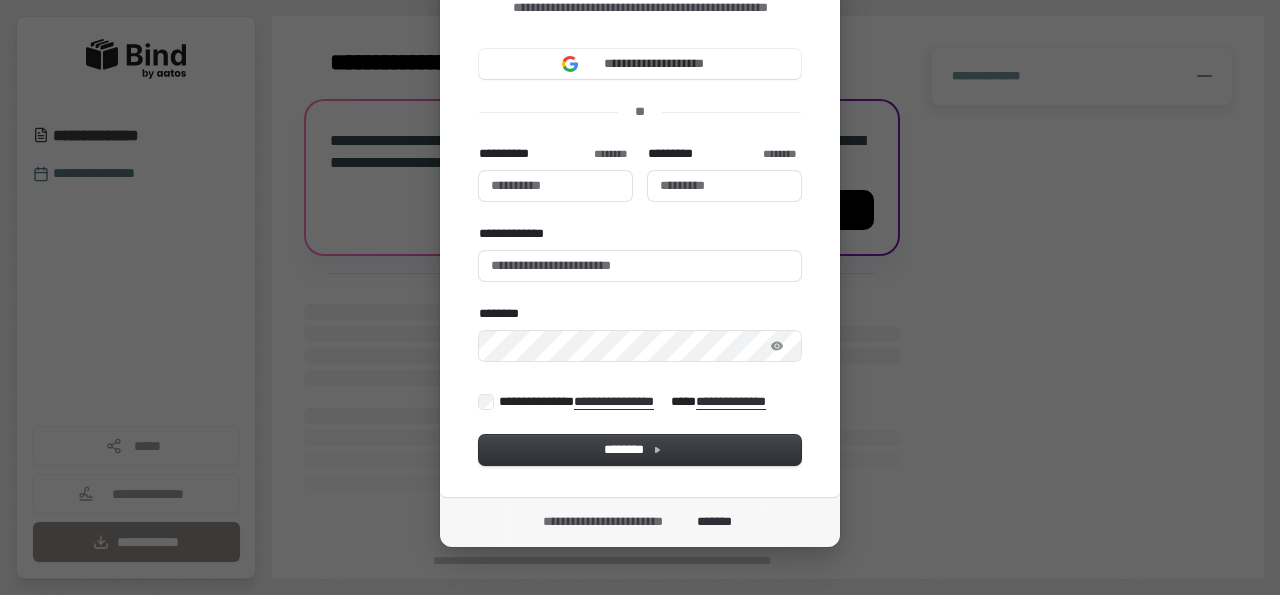 scroll, scrollTop: 196, scrollLeft: 0, axis: vertical 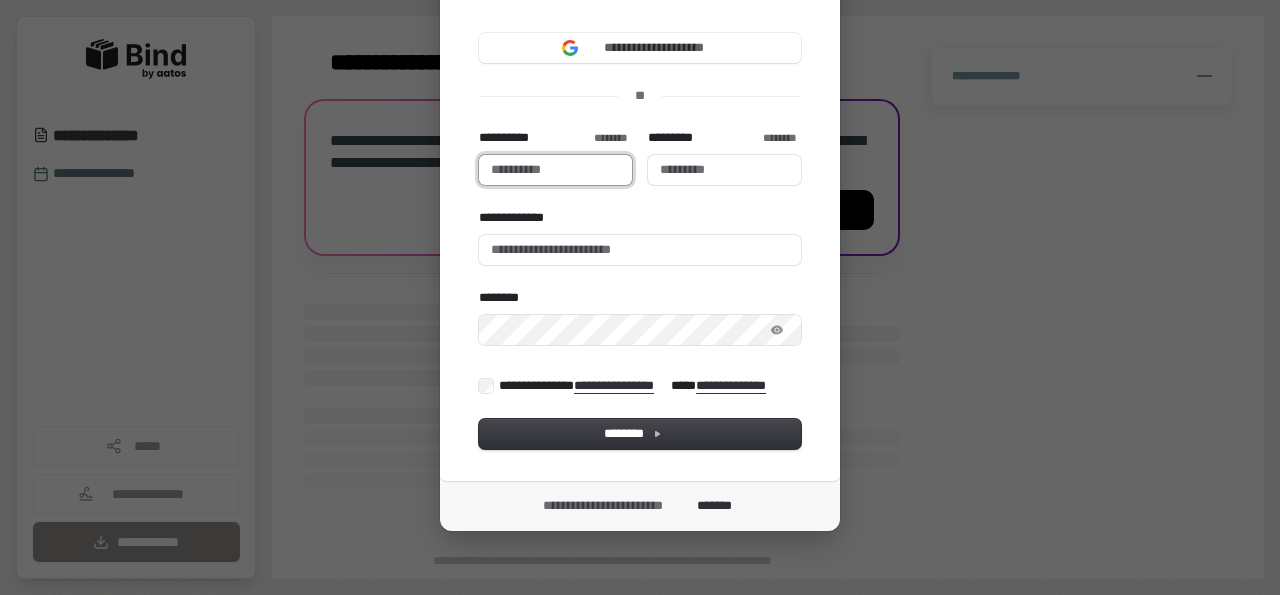 click on "**********" at bounding box center [555, 170] 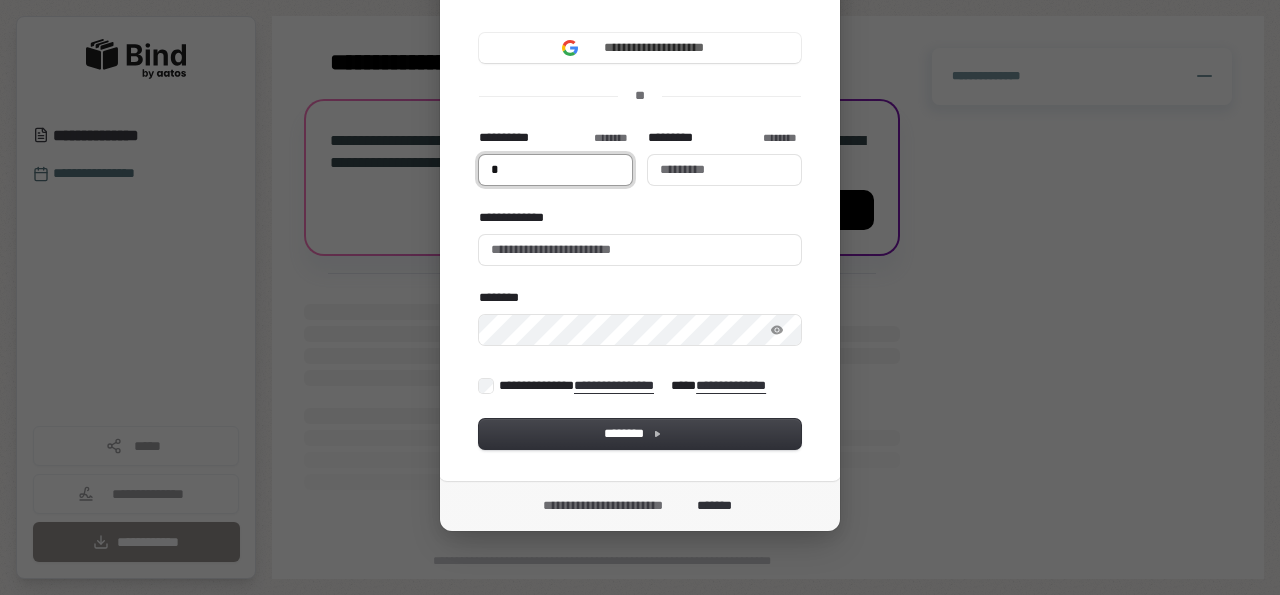 type on "*" 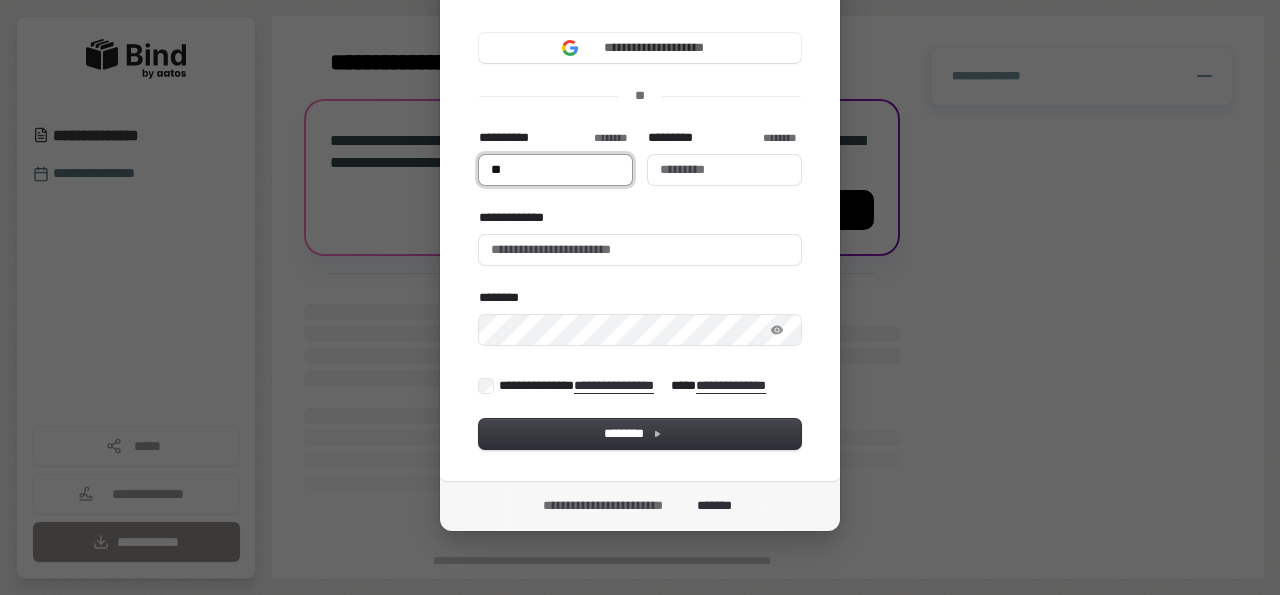 type 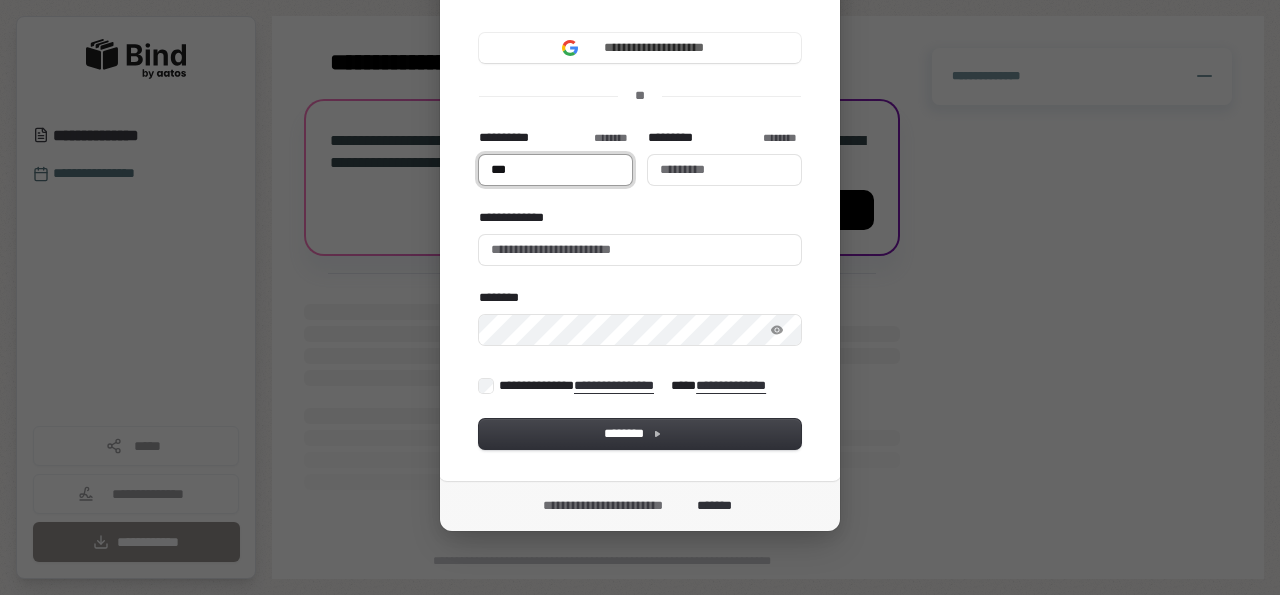 type 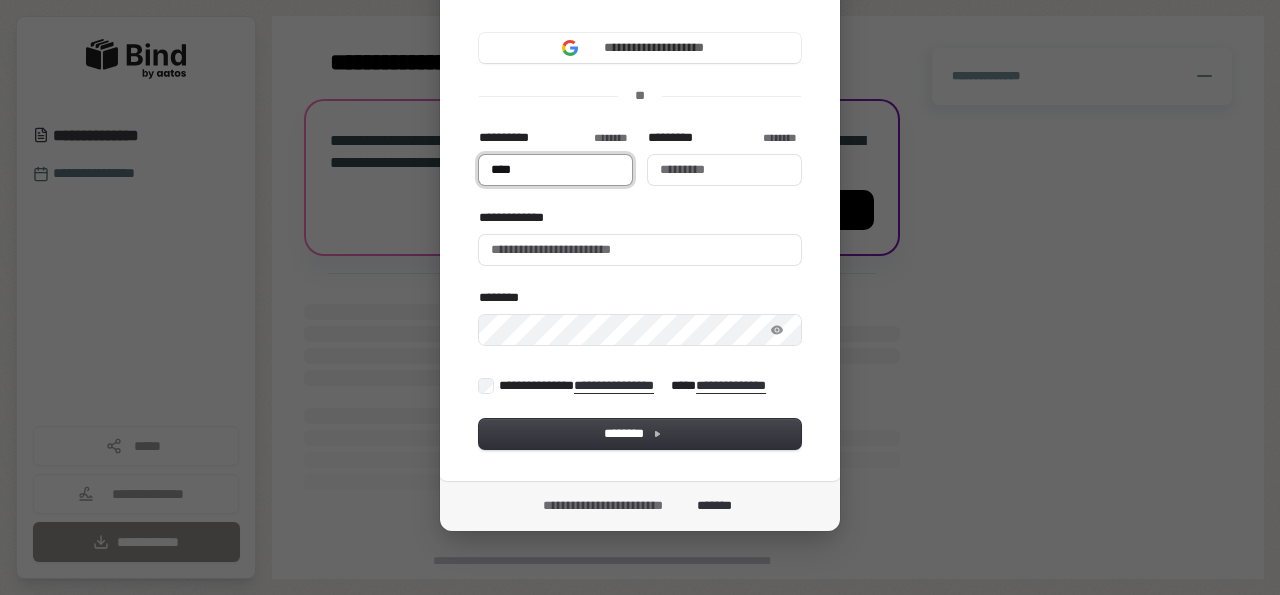 type 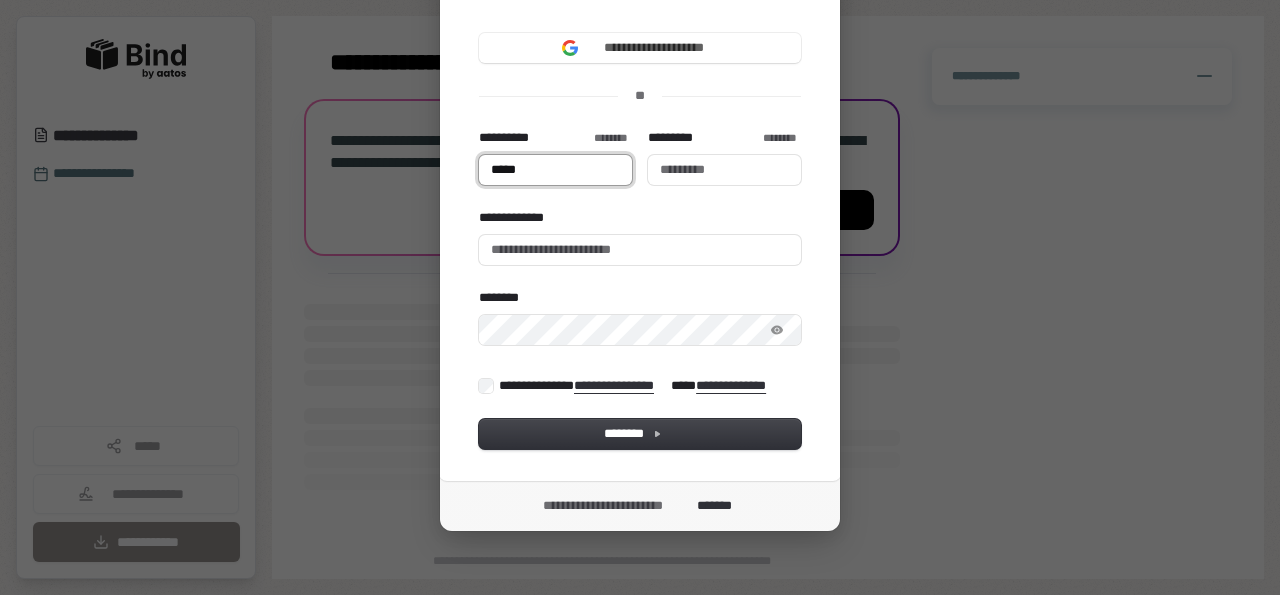 type on "******" 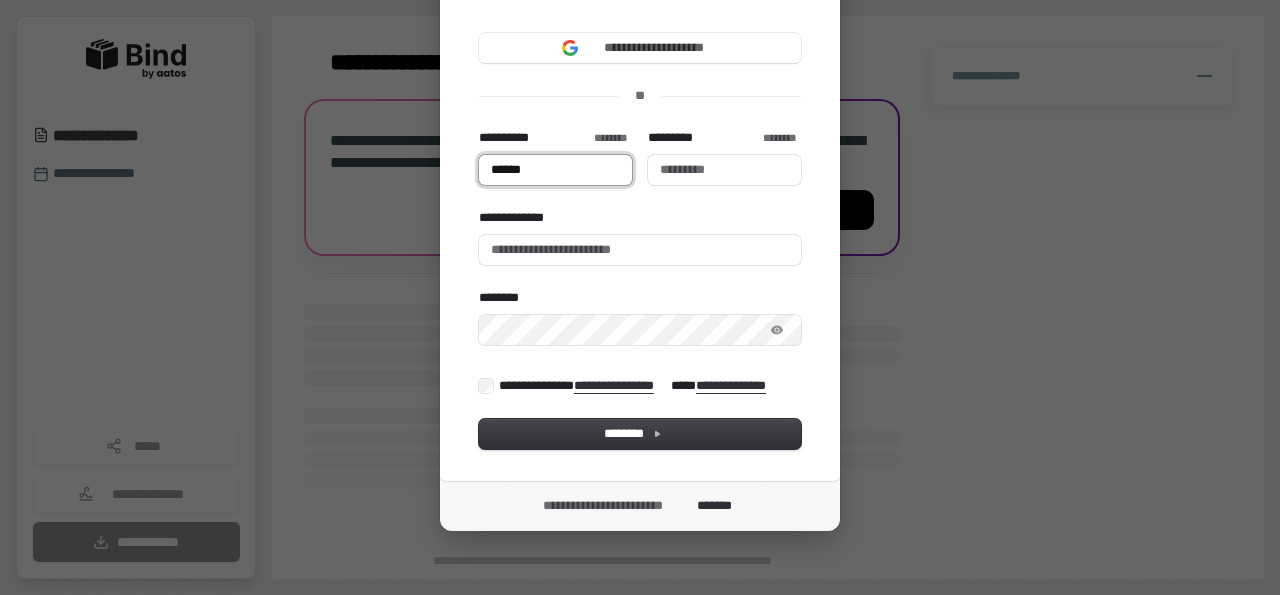 type 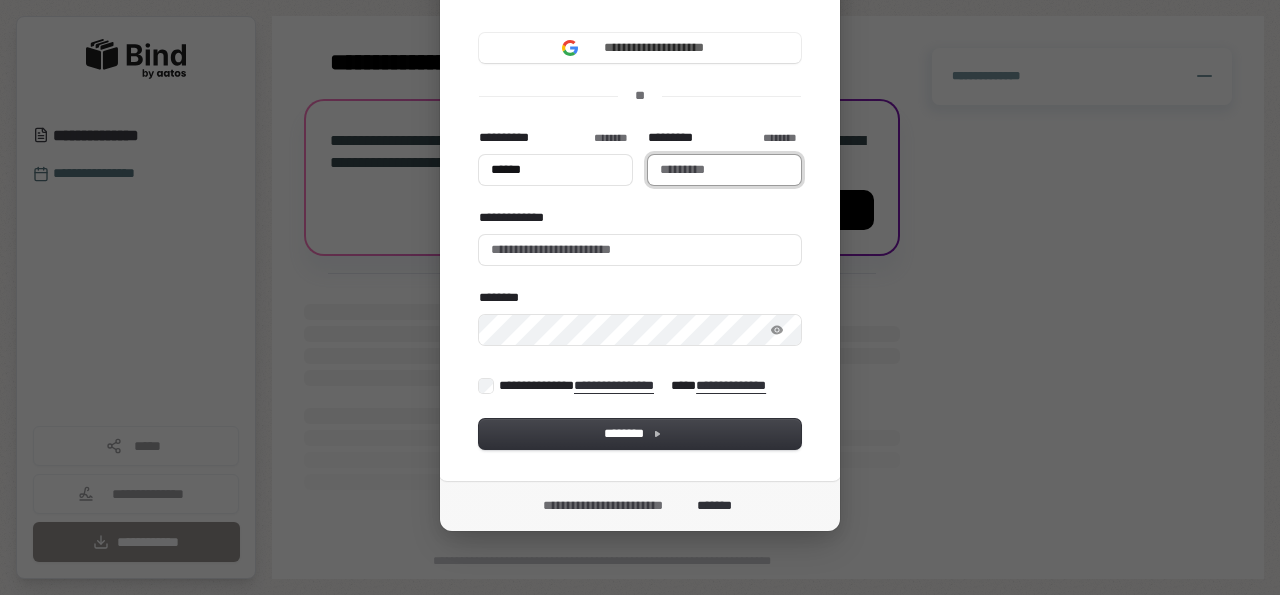 click on "*********" at bounding box center (724, 170) 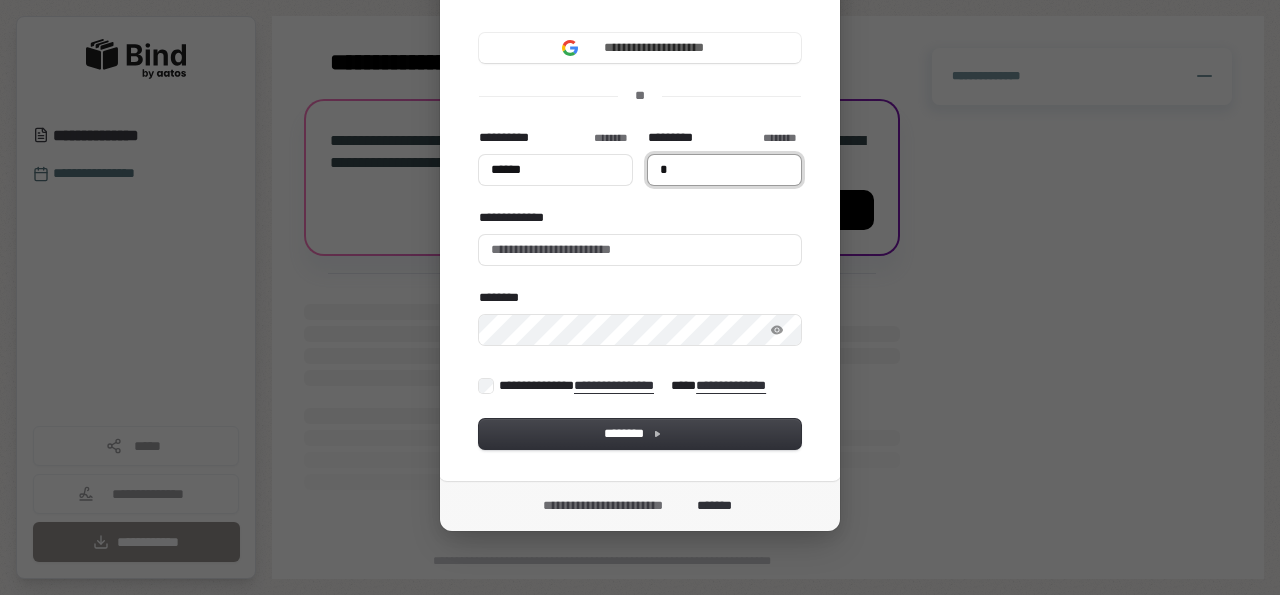 type on "******" 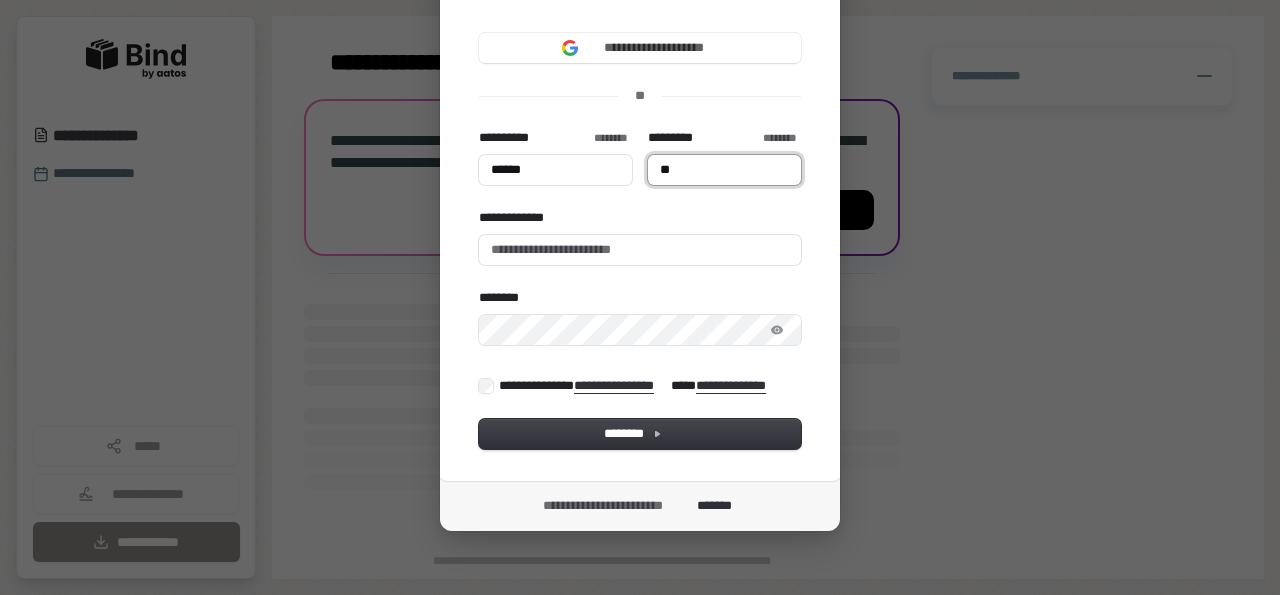 type on "******" 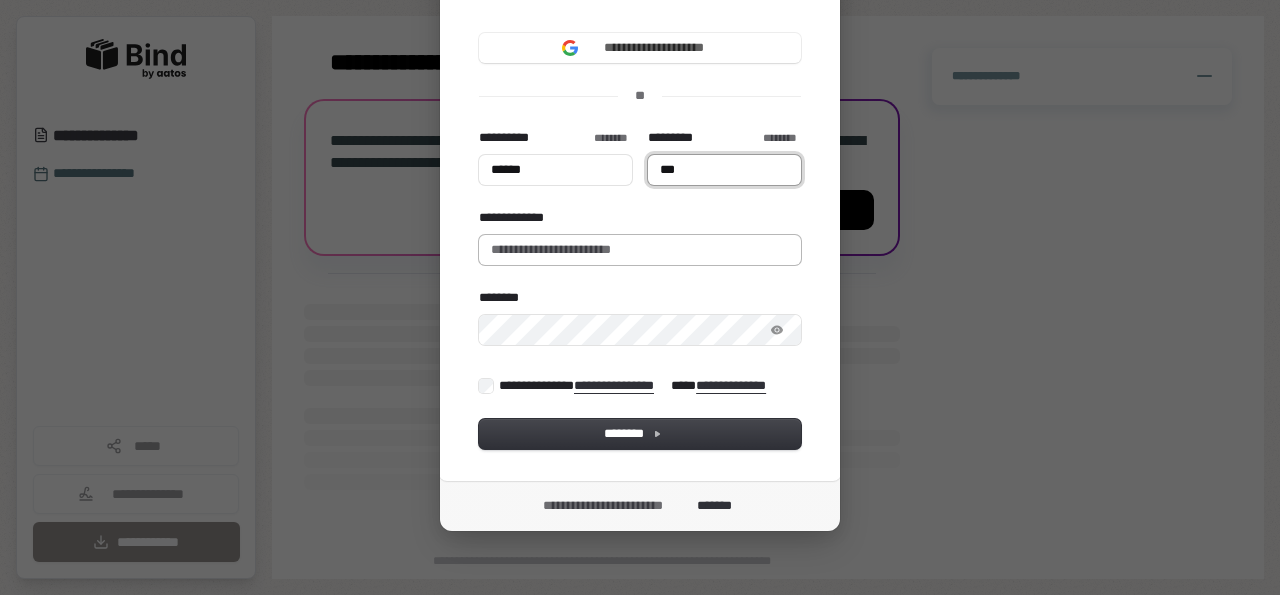 type on "***" 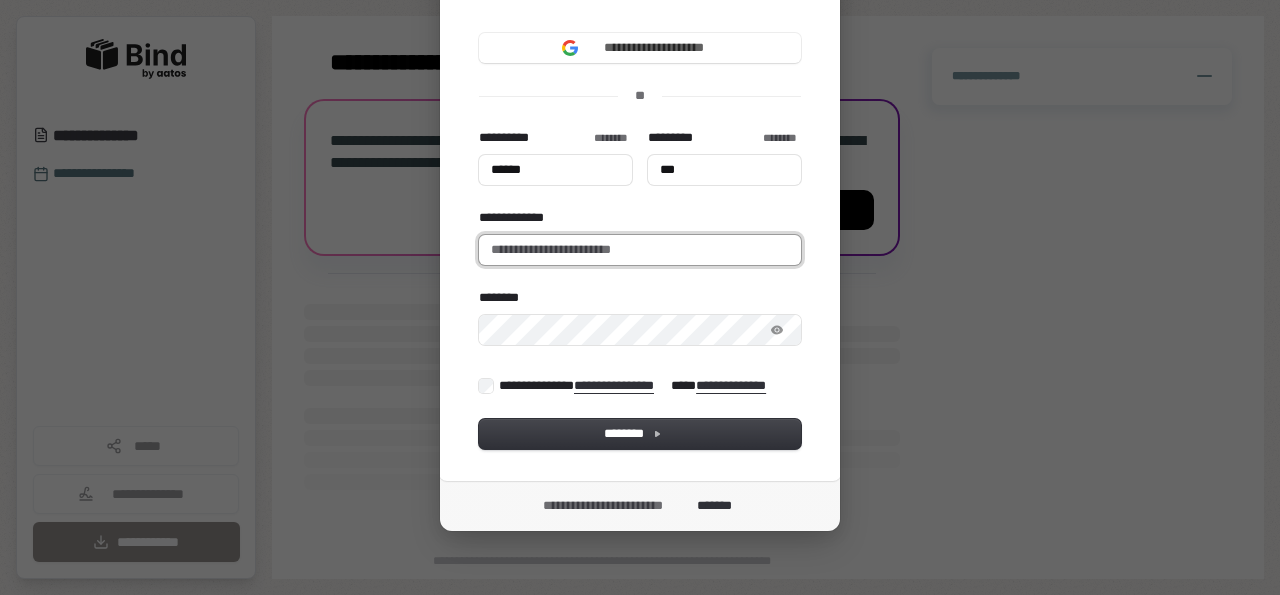 click on "**********" at bounding box center [640, 250] 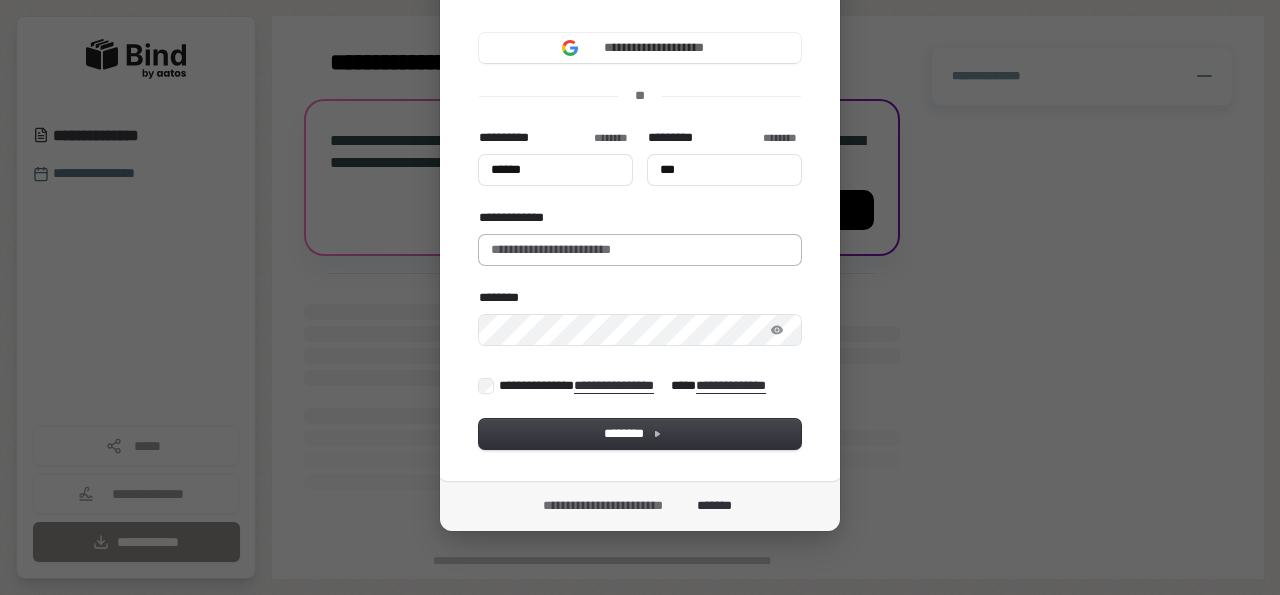 type on "******" 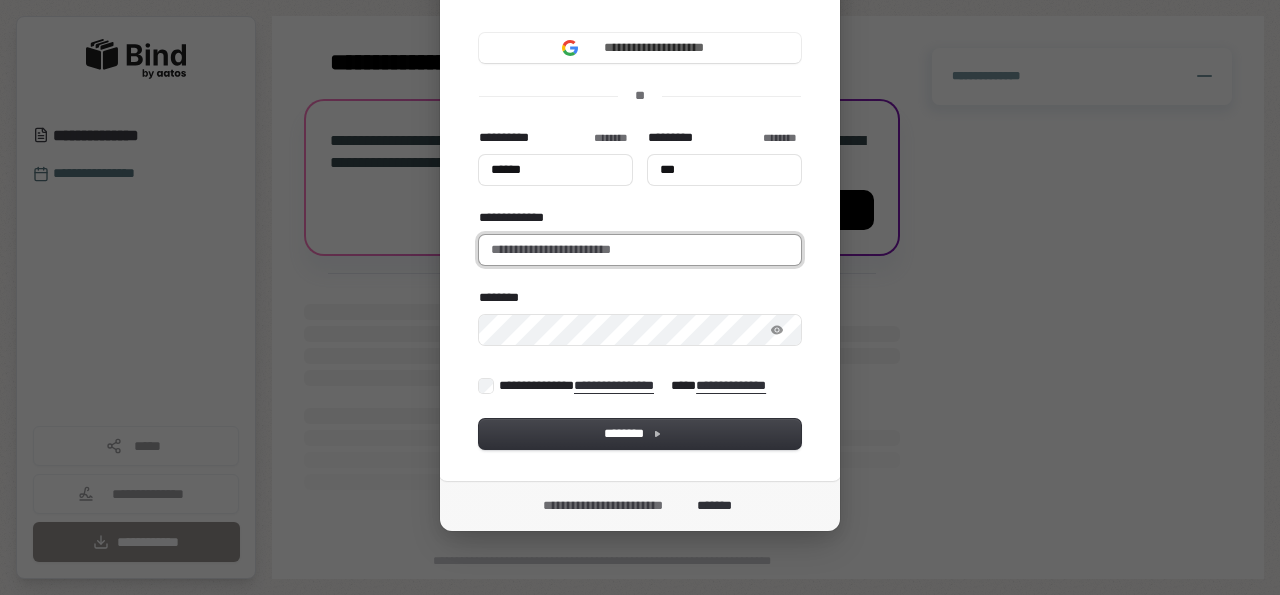 type on "******" 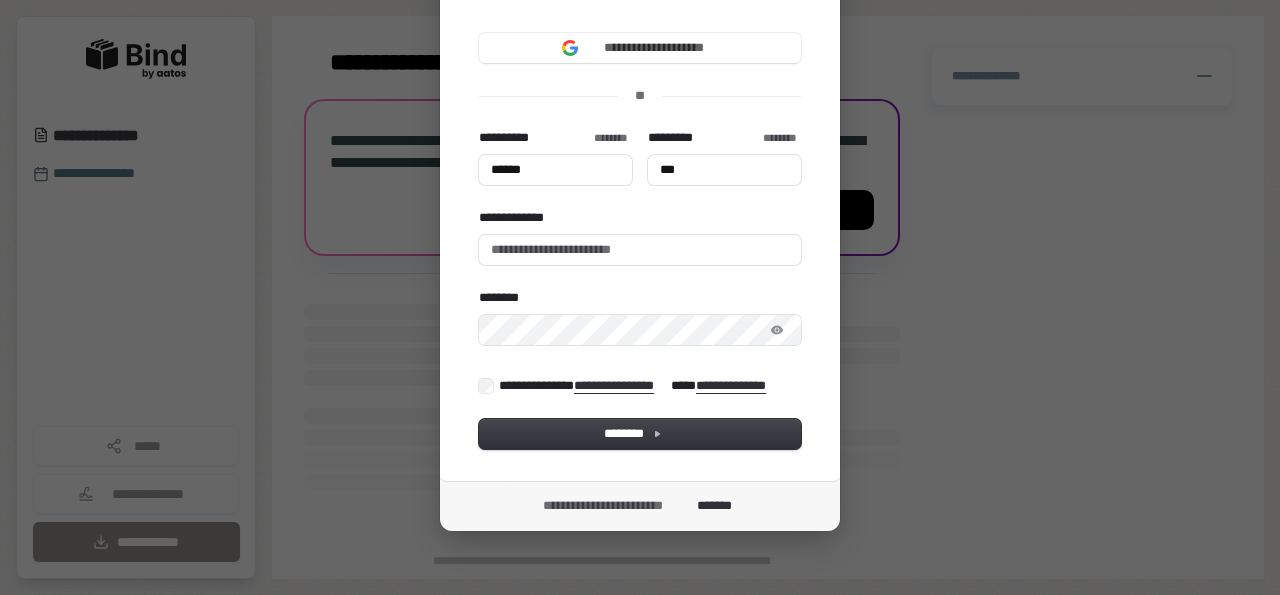 type on "******" 